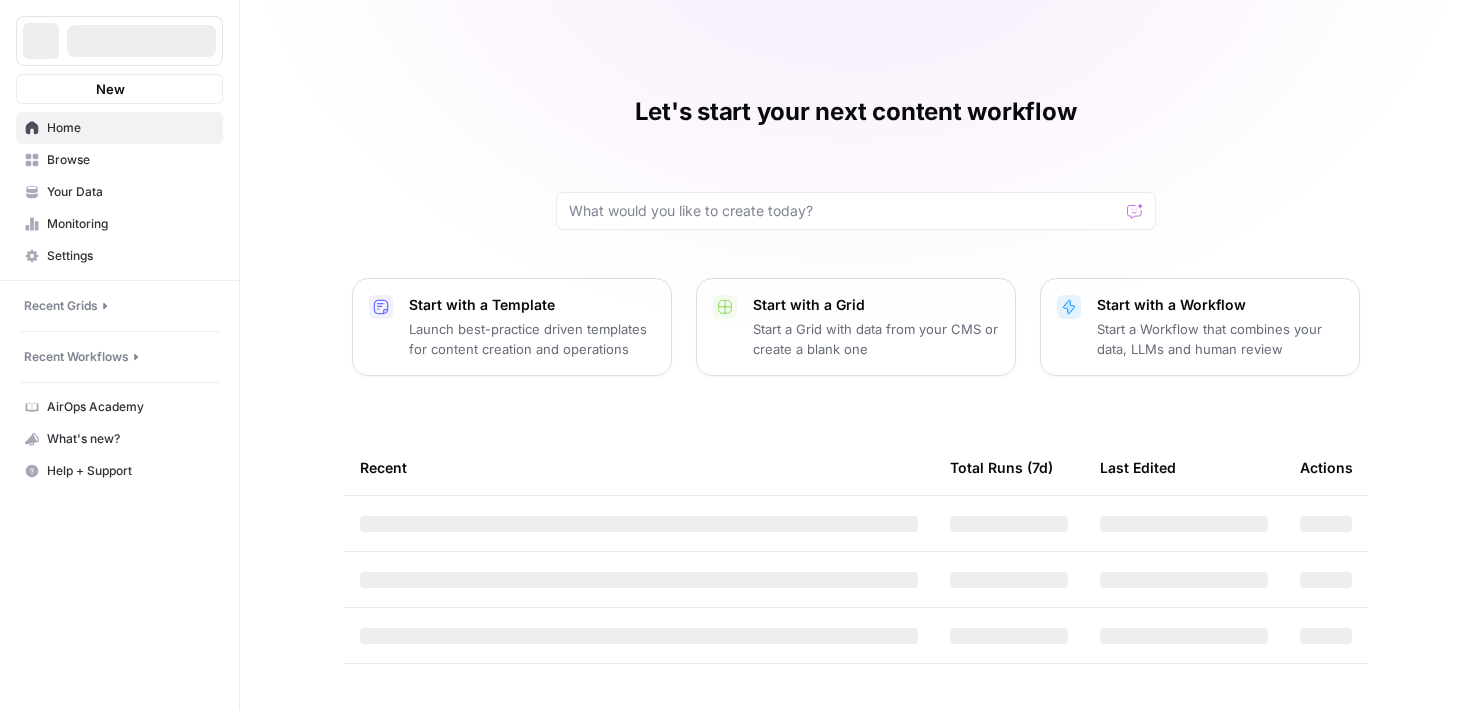 scroll, scrollTop: 0, scrollLeft: 0, axis: both 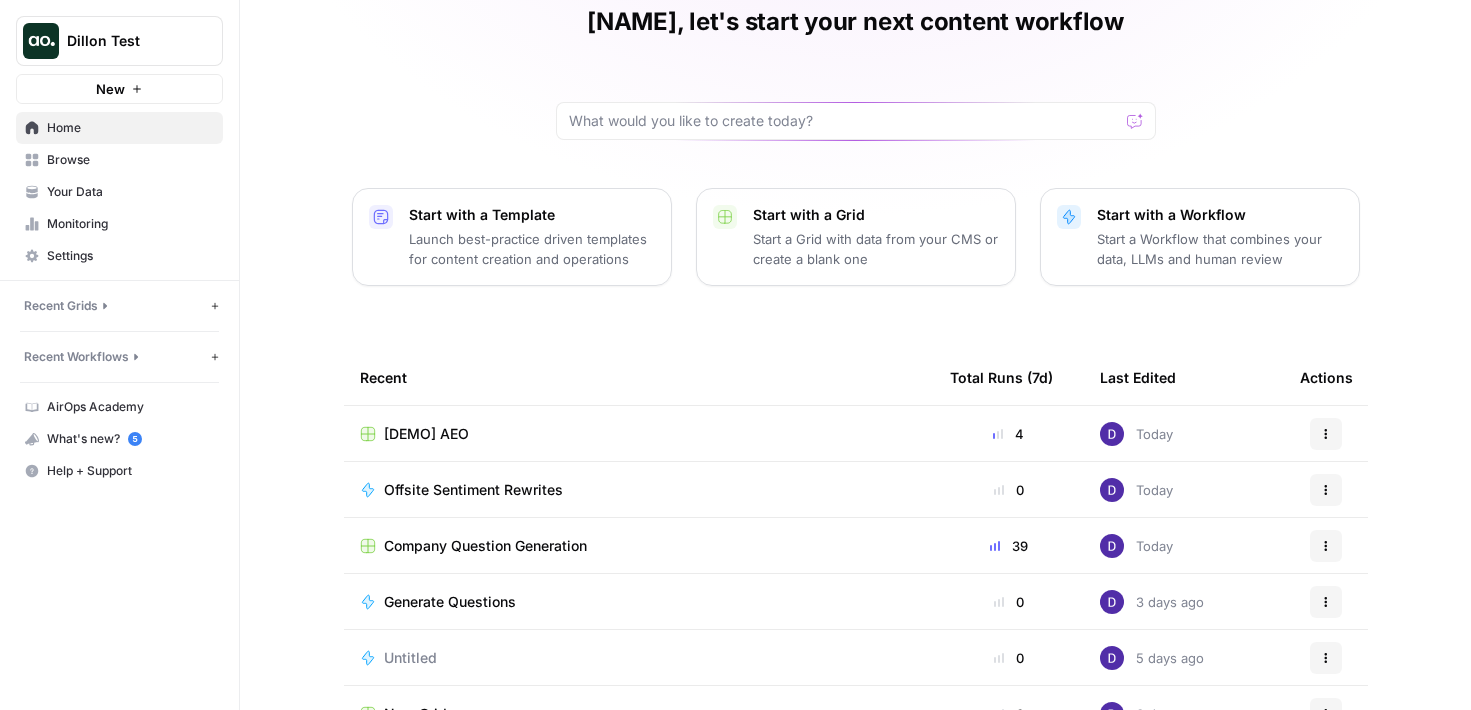 click on "[DEMO] AEO" at bounding box center (426, 434) 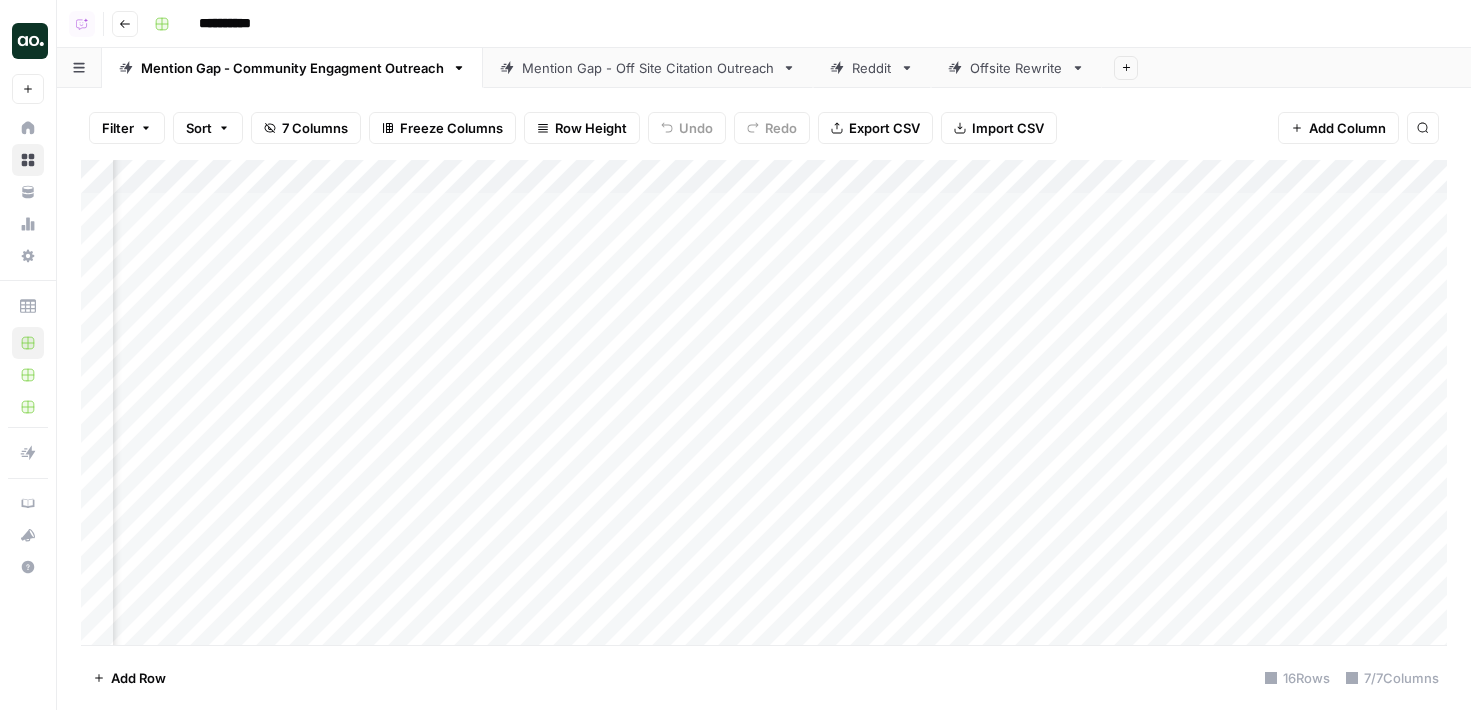 scroll, scrollTop: 0, scrollLeft: 321, axis: horizontal 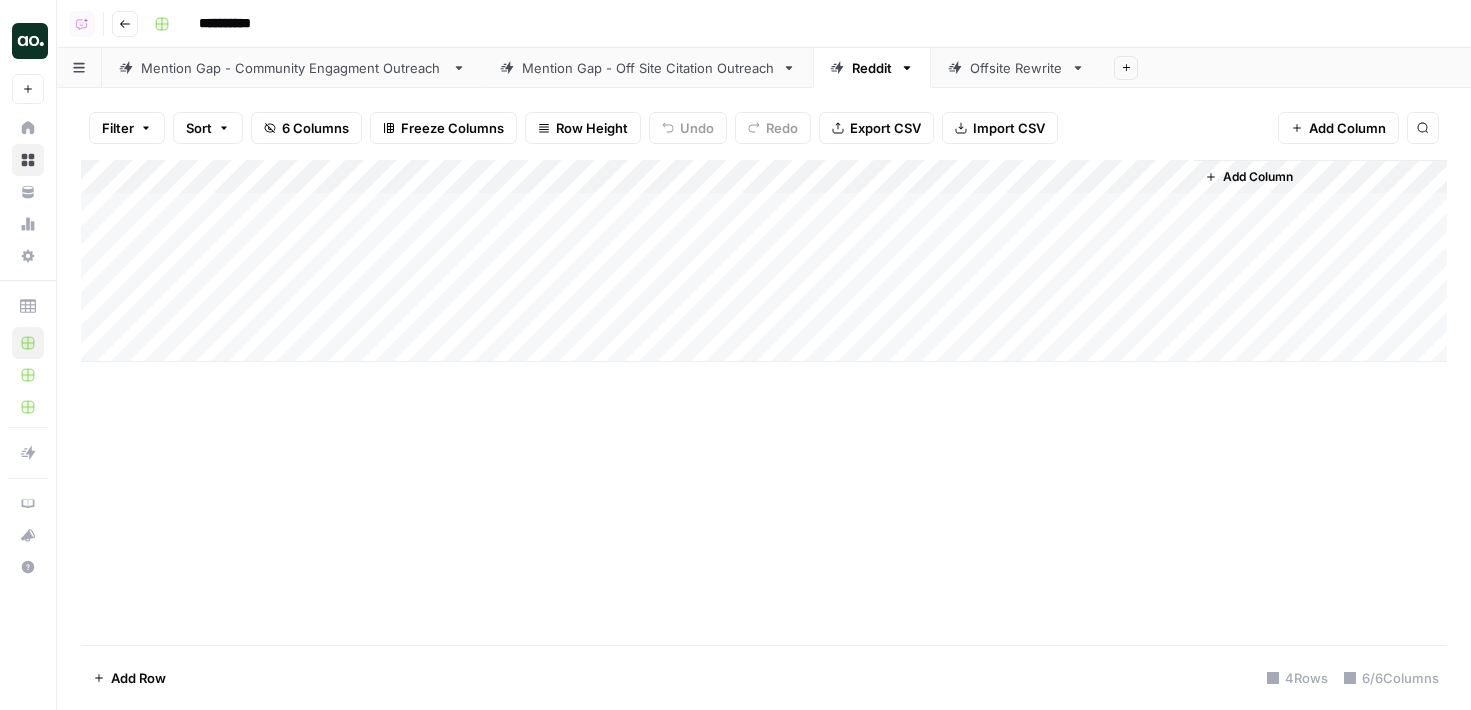click on "Mention Gap - Off Site Citation Outreach" at bounding box center [648, 68] 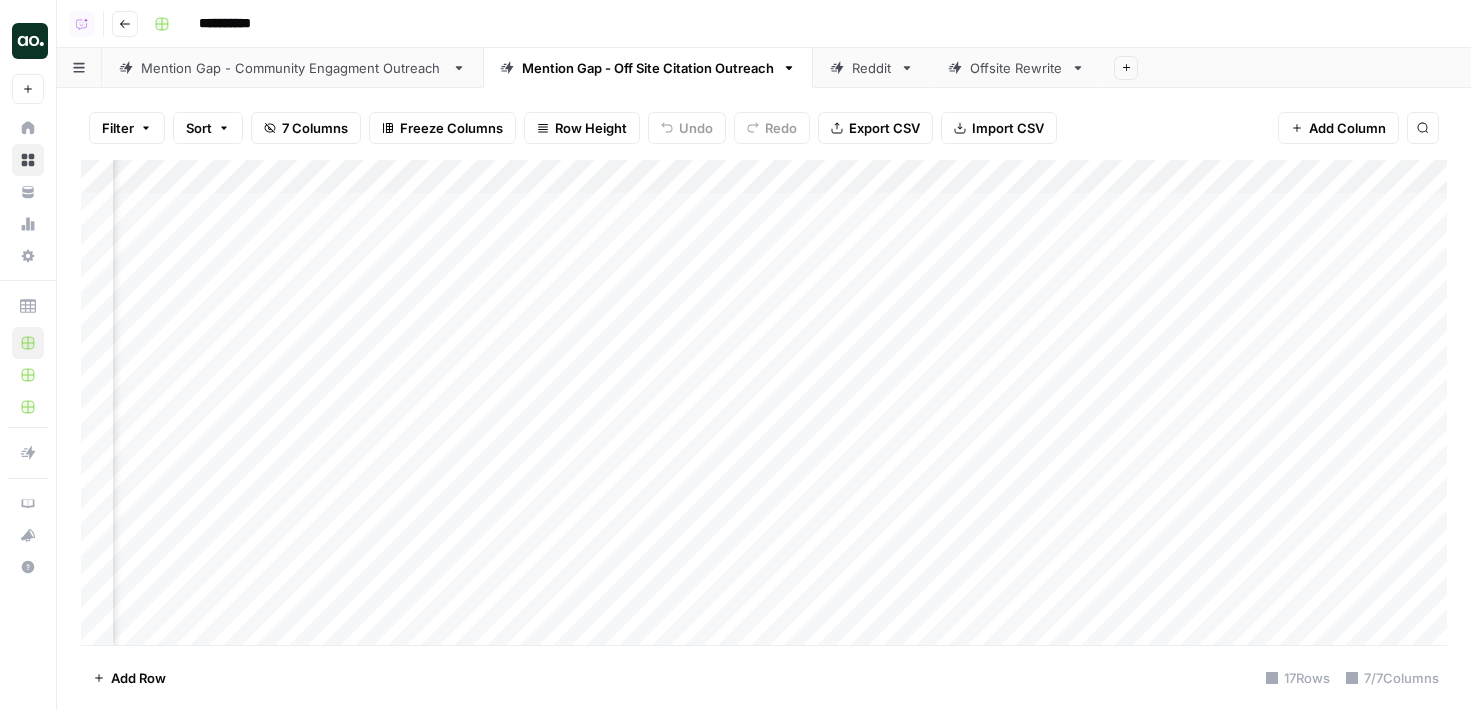 scroll, scrollTop: 0, scrollLeft: 376, axis: horizontal 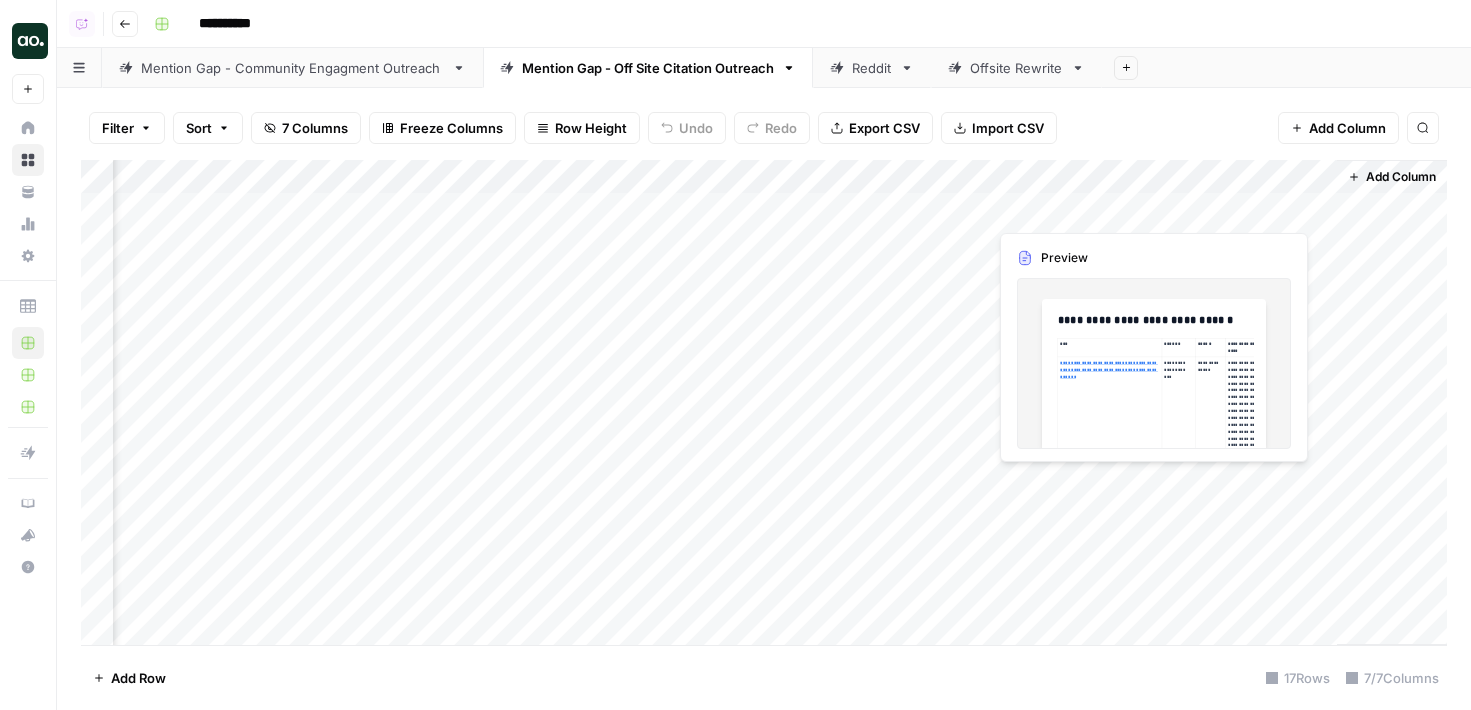 click on "Add Column" at bounding box center [764, 402] 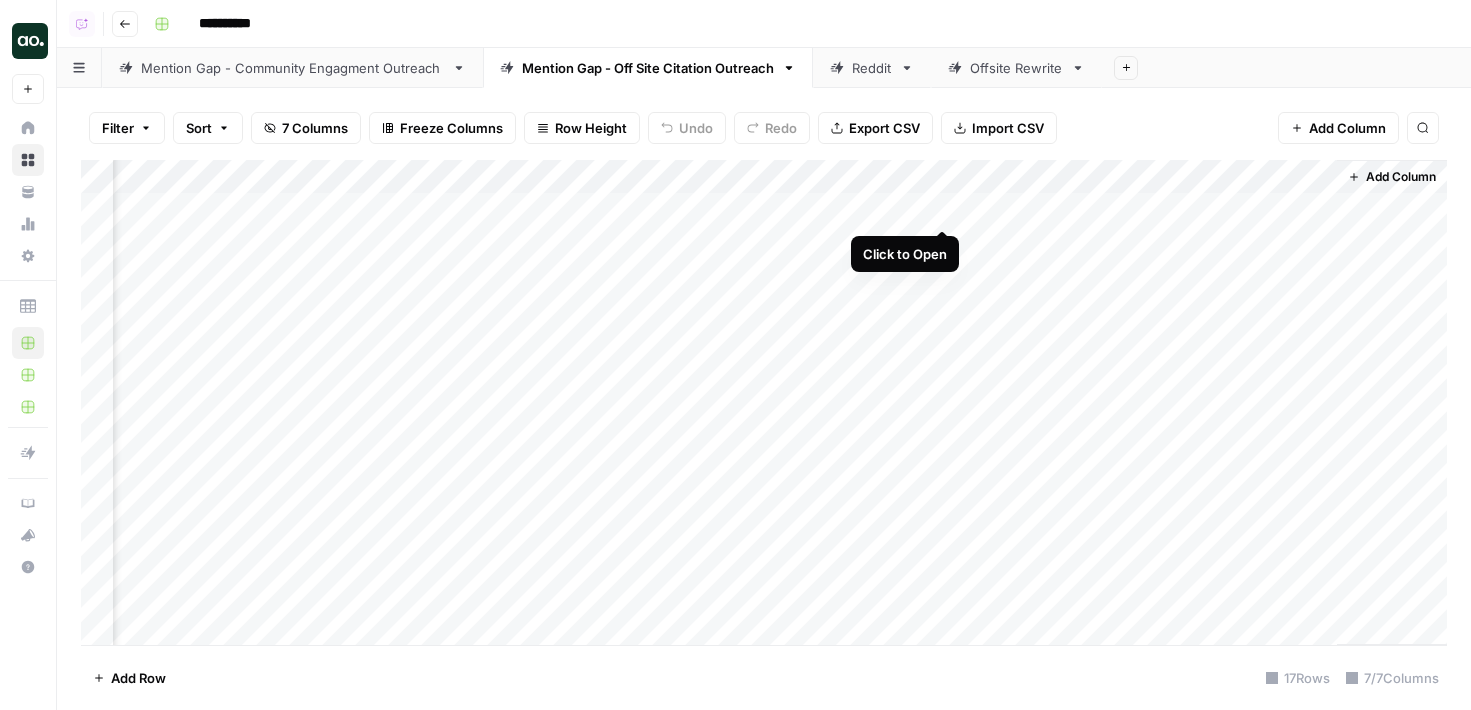 click on "Add Column" at bounding box center (764, 402) 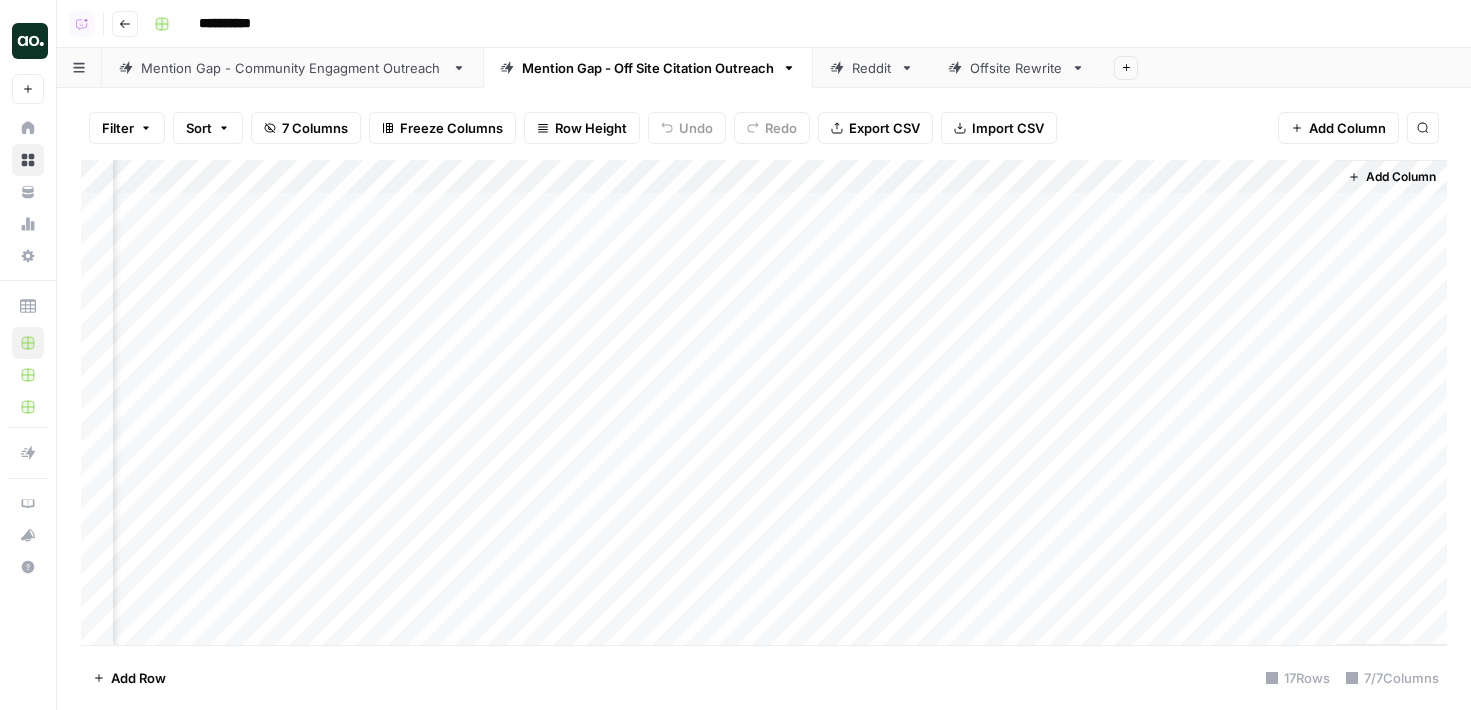 scroll, scrollTop: 0, scrollLeft: 360, axis: horizontal 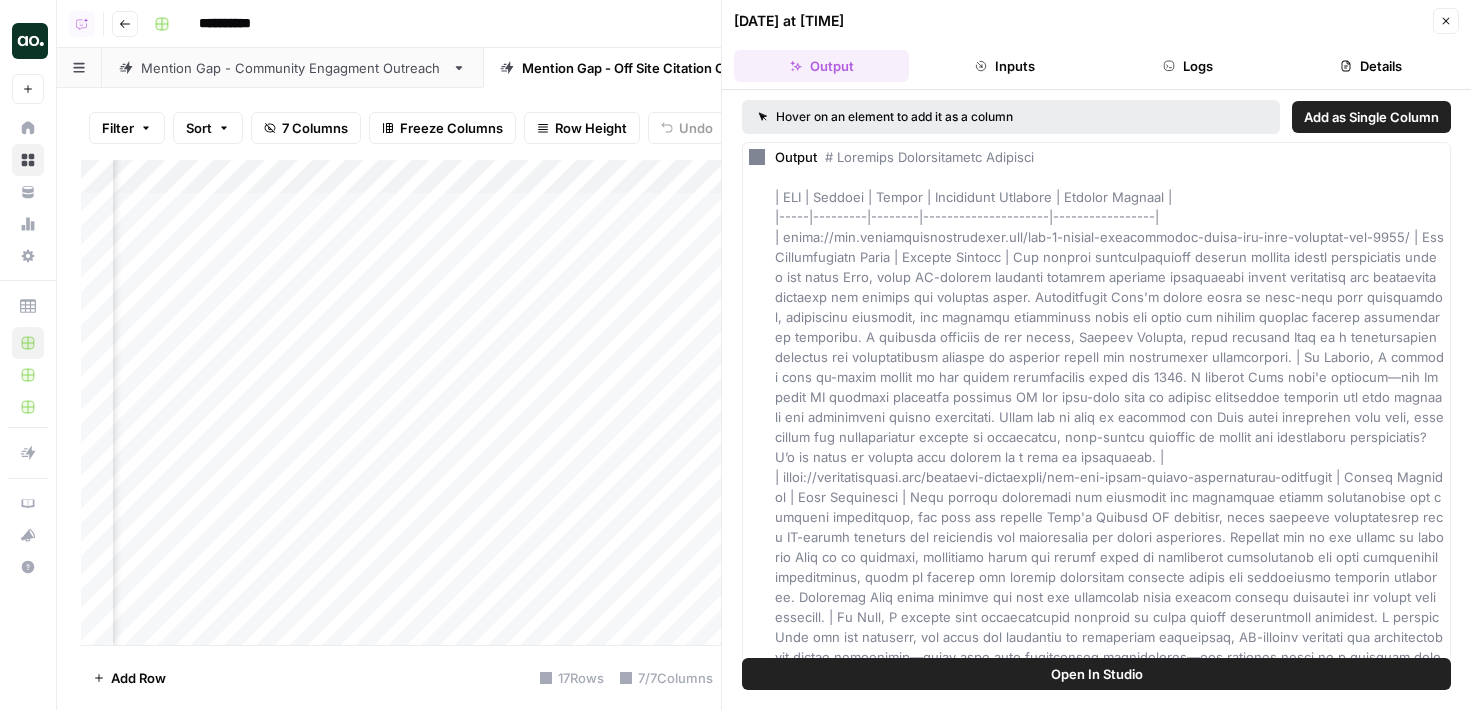 click 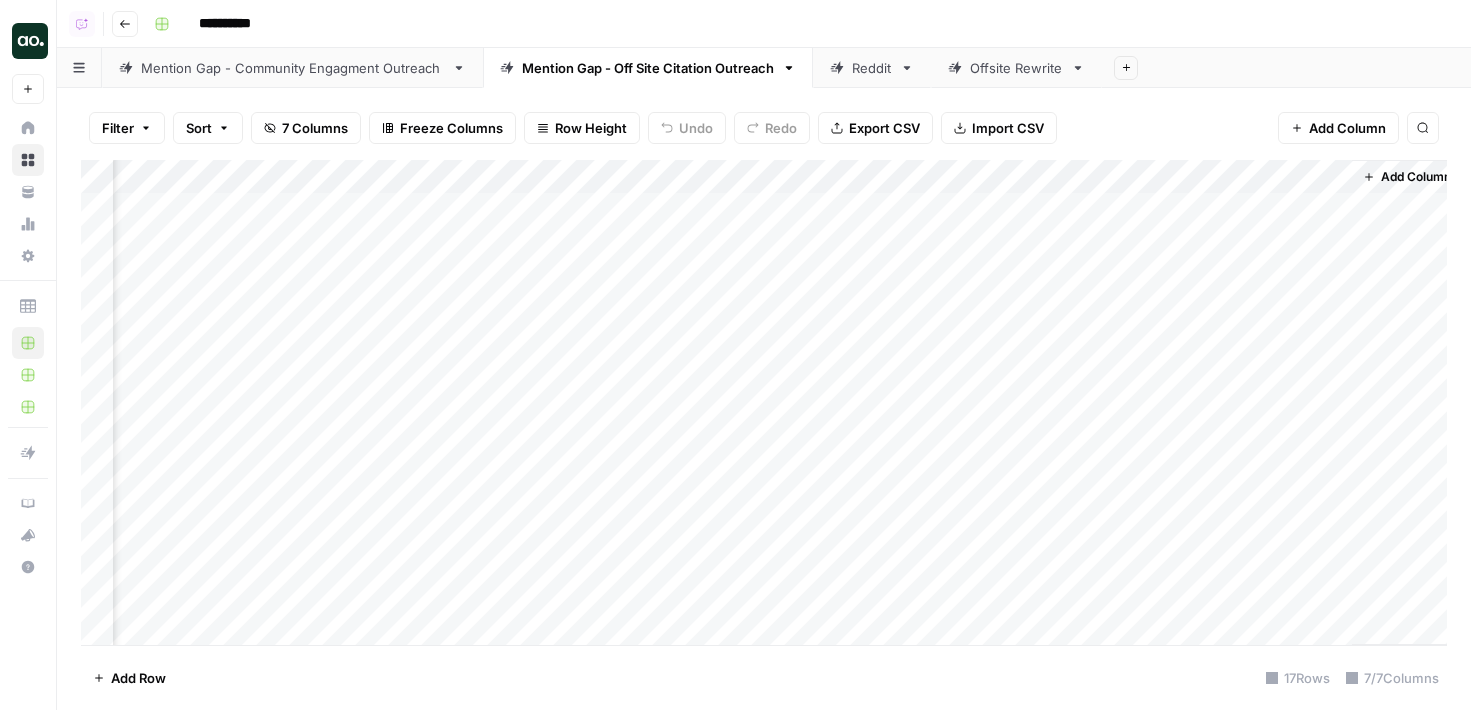 scroll, scrollTop: 0, scrollLeft: 352, axis: horizontal 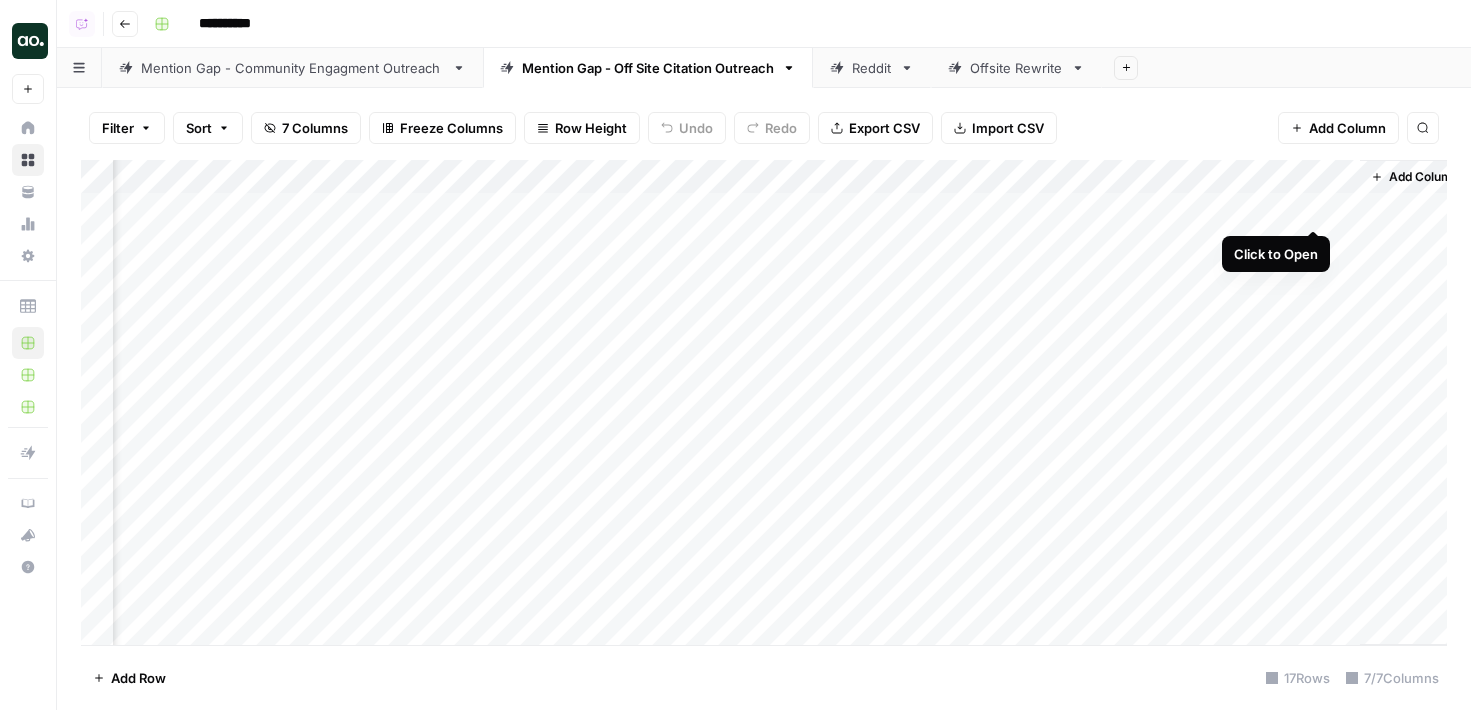 click on "Add Column" at bounding box center [764, 402] 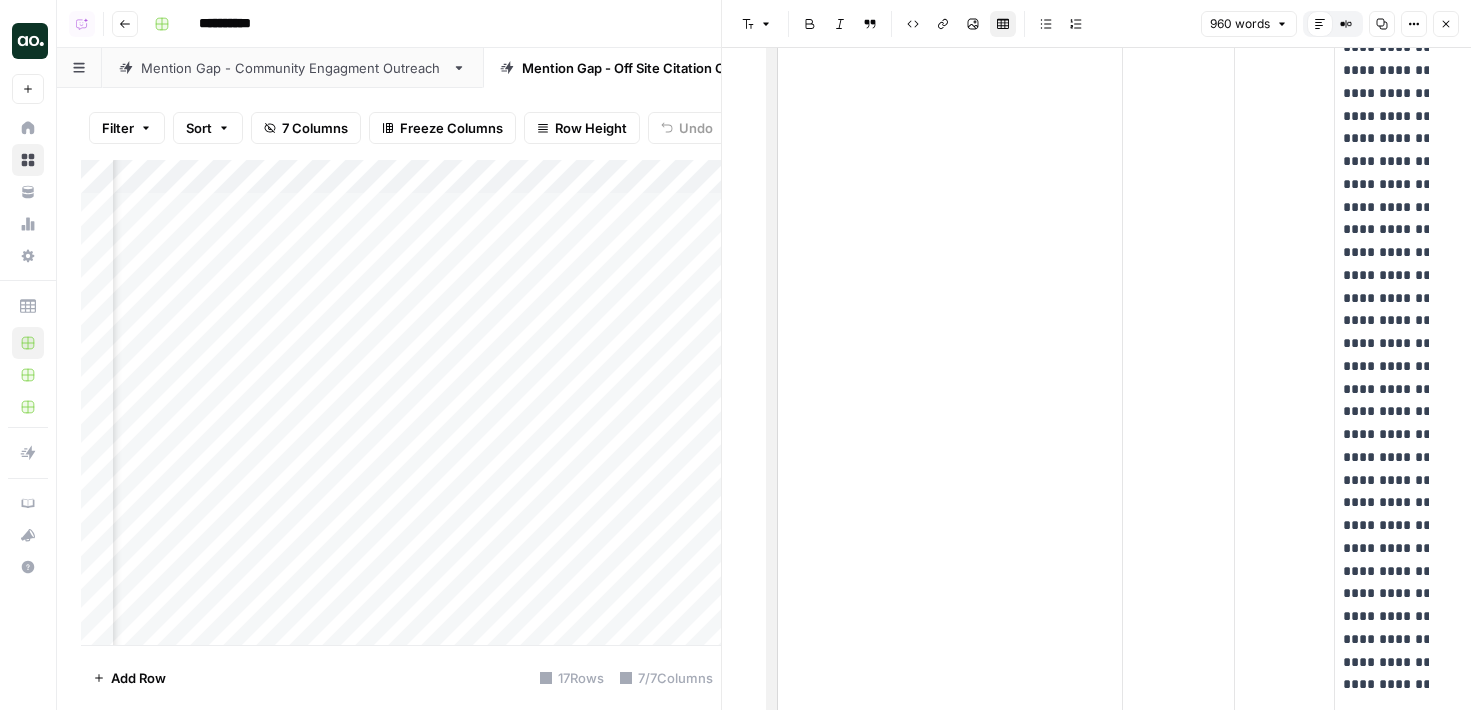 scroll, scrollTop: 0, scrollLeft: 0, axis: both 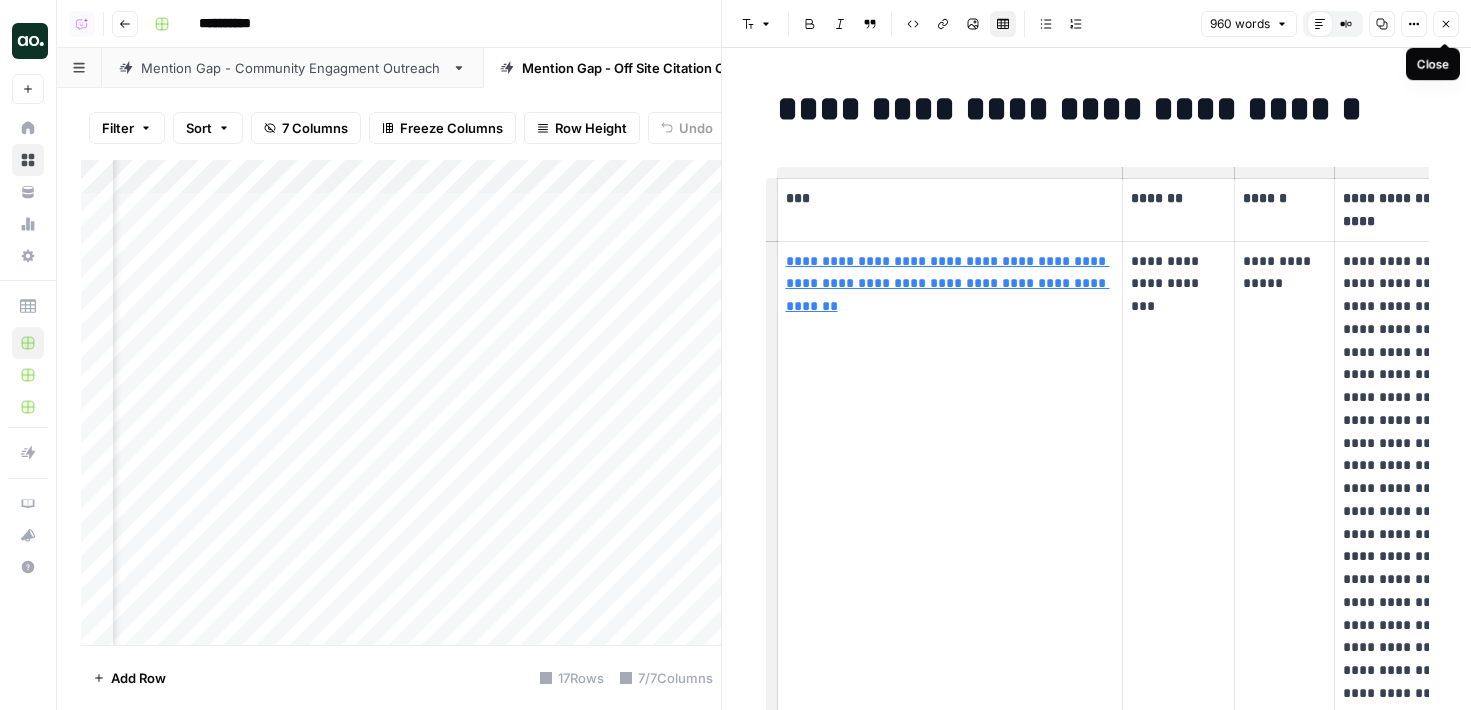 click on "Close" at bounding box center [1446, 24] 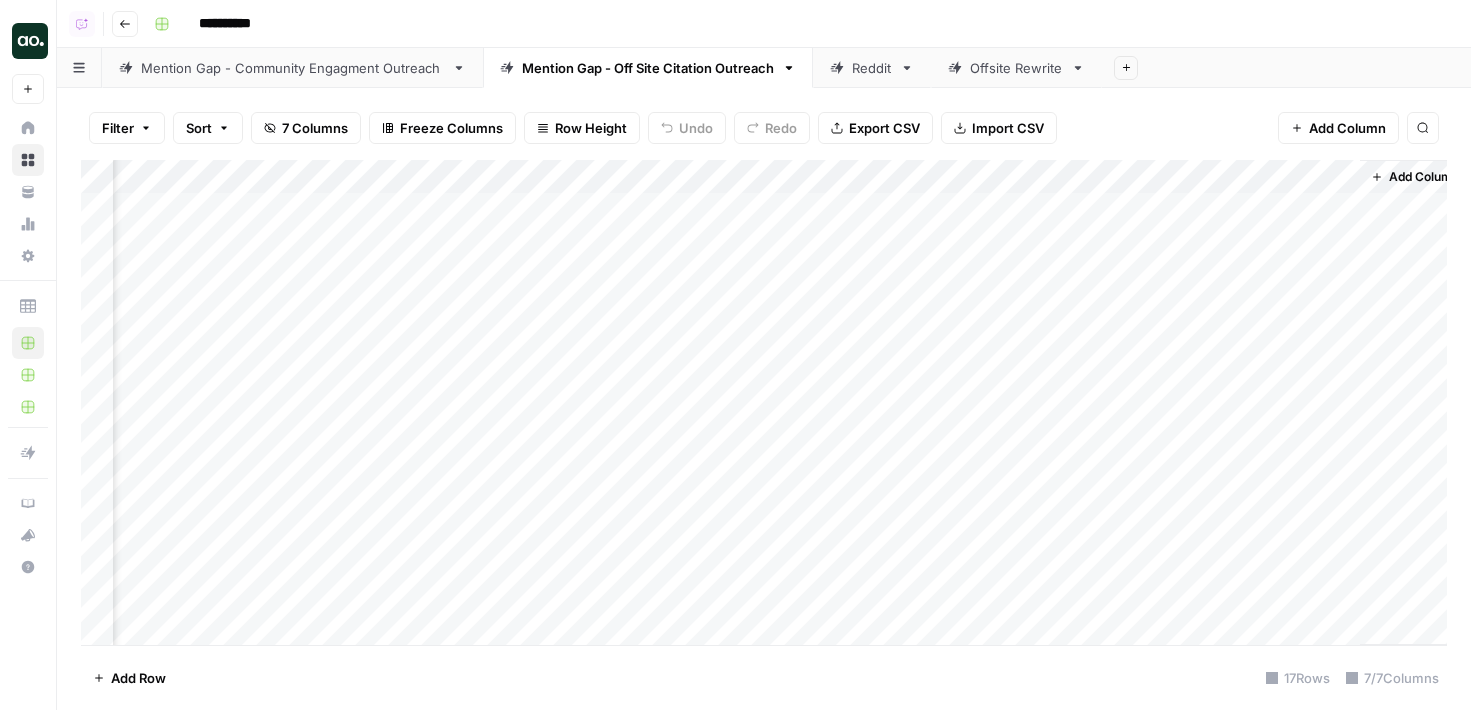 click on "Reddit" at bounding box center (872, 68) 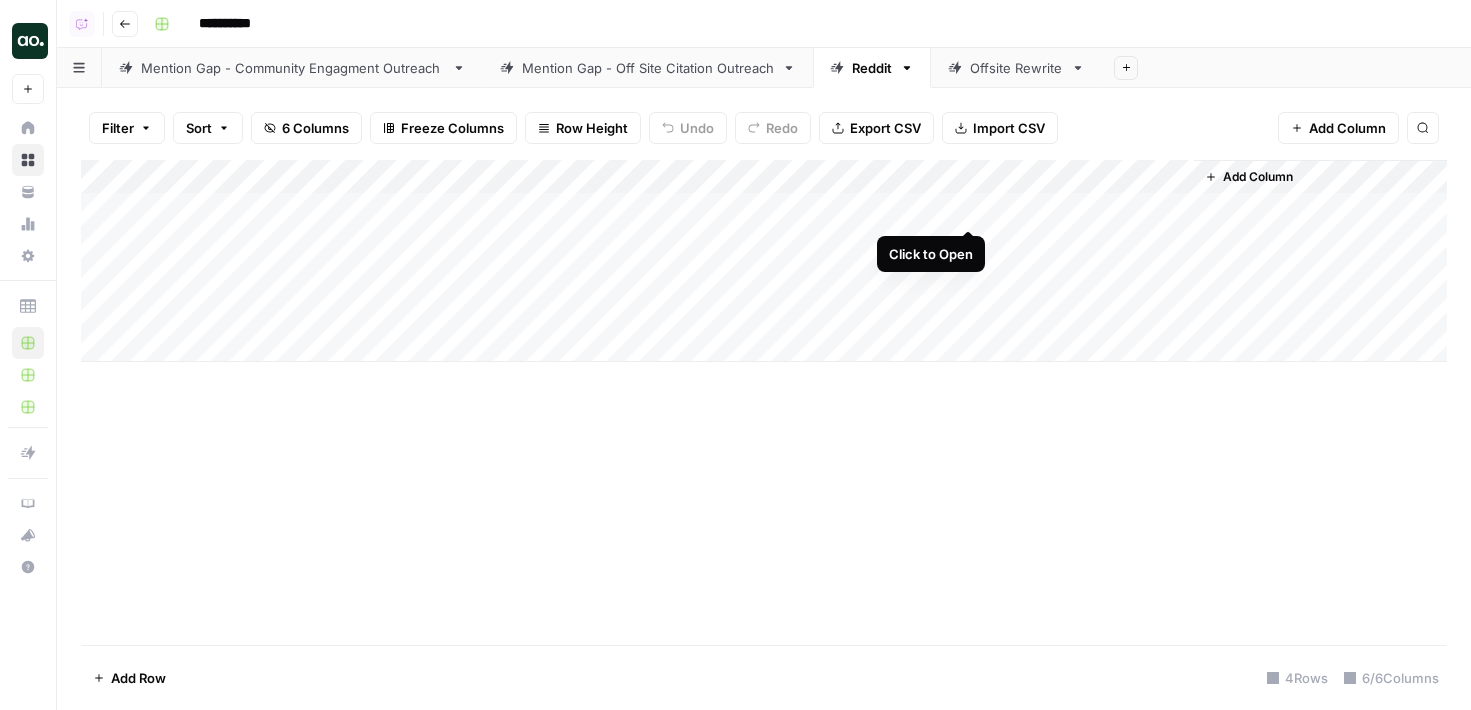 click on "Add Column" at bounding box center (764, 261) 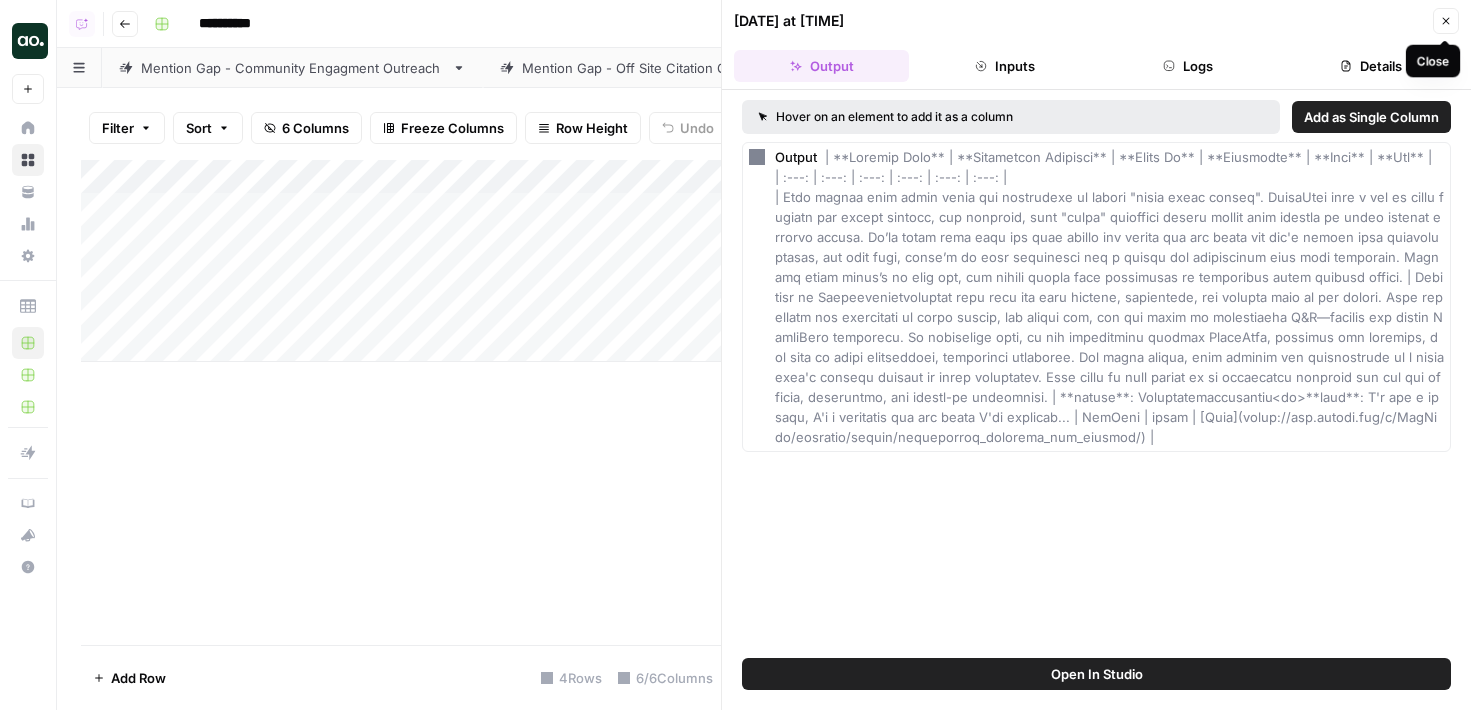 click on "Close" at bounding box center (1446, 21) 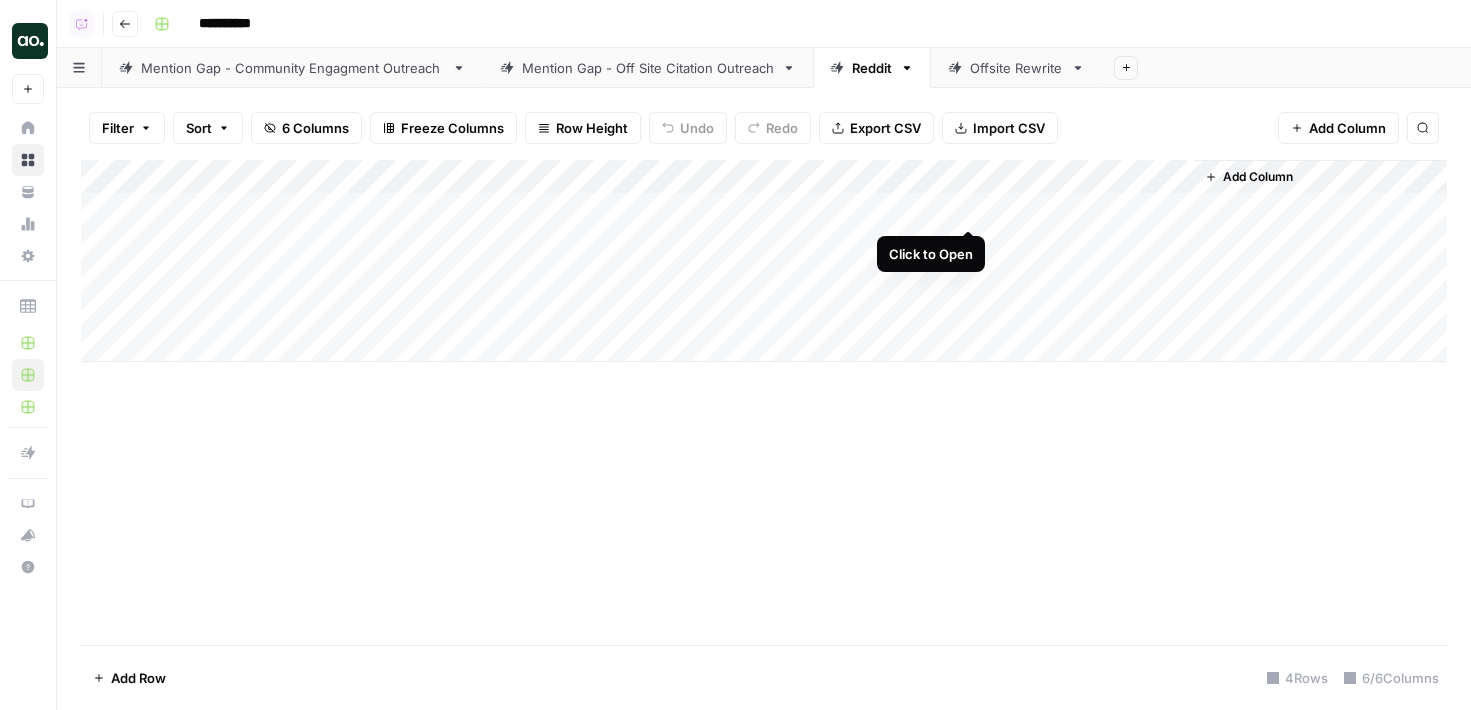 click on "Add Column" at bounding box center (764, 261) 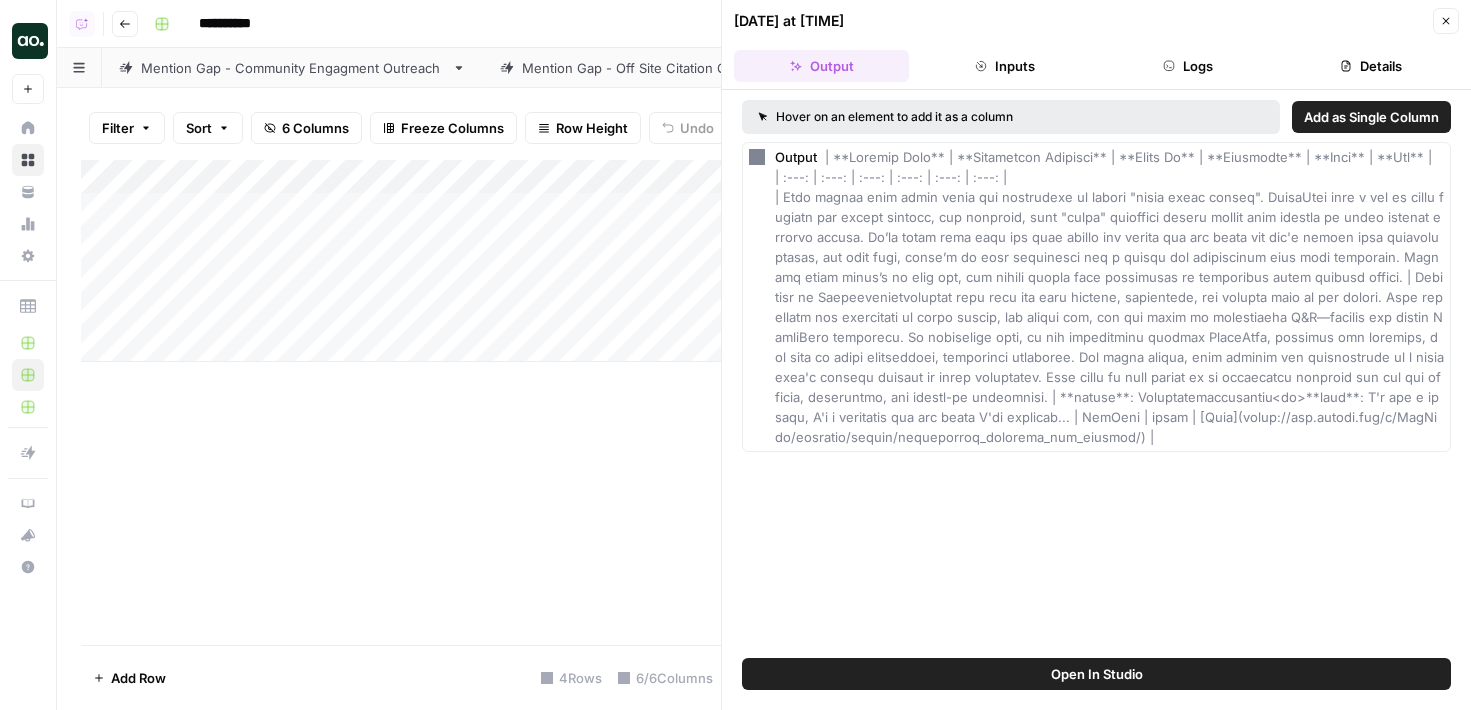 click on "Filter Sort 6 Columns Freeze Columns Row Height Undo Redo Export CSV Import CSV Add Column Search" at bounding box center [401, 128] 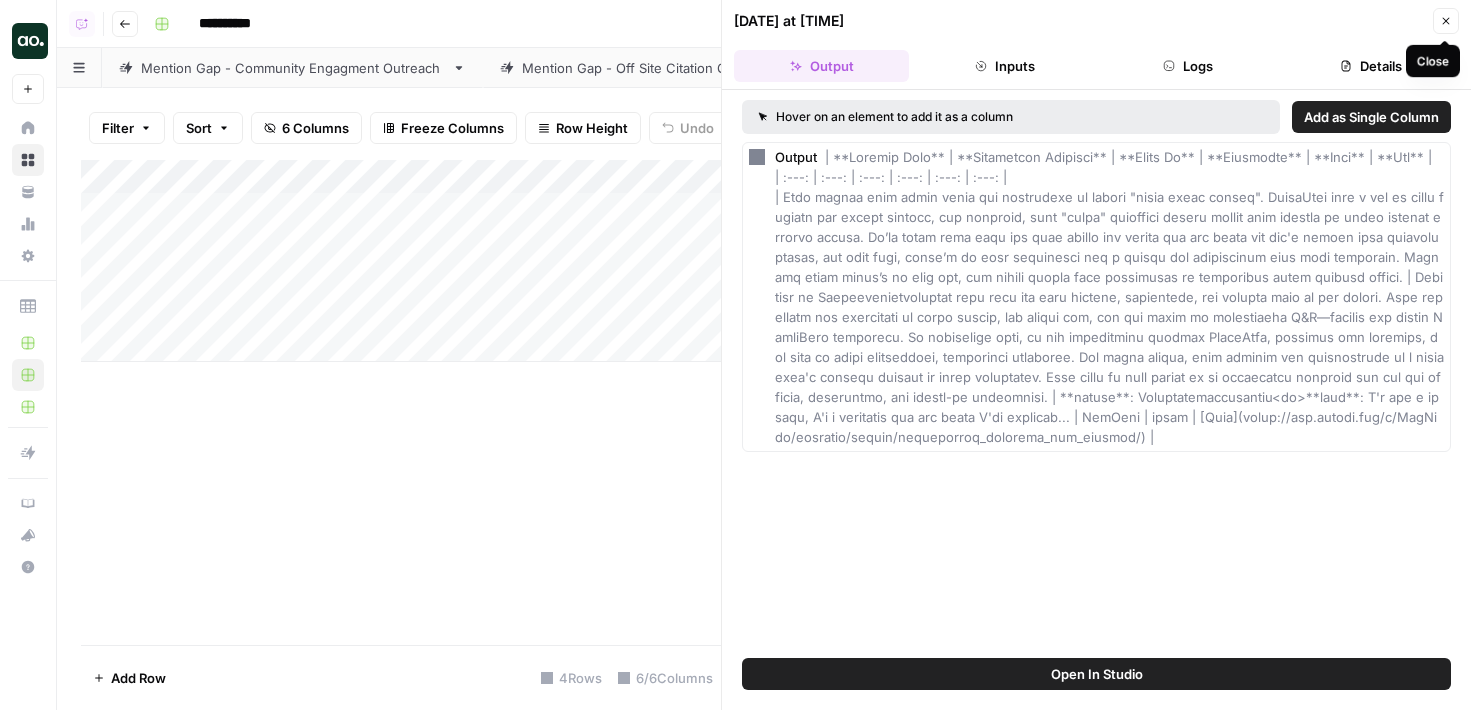 click 